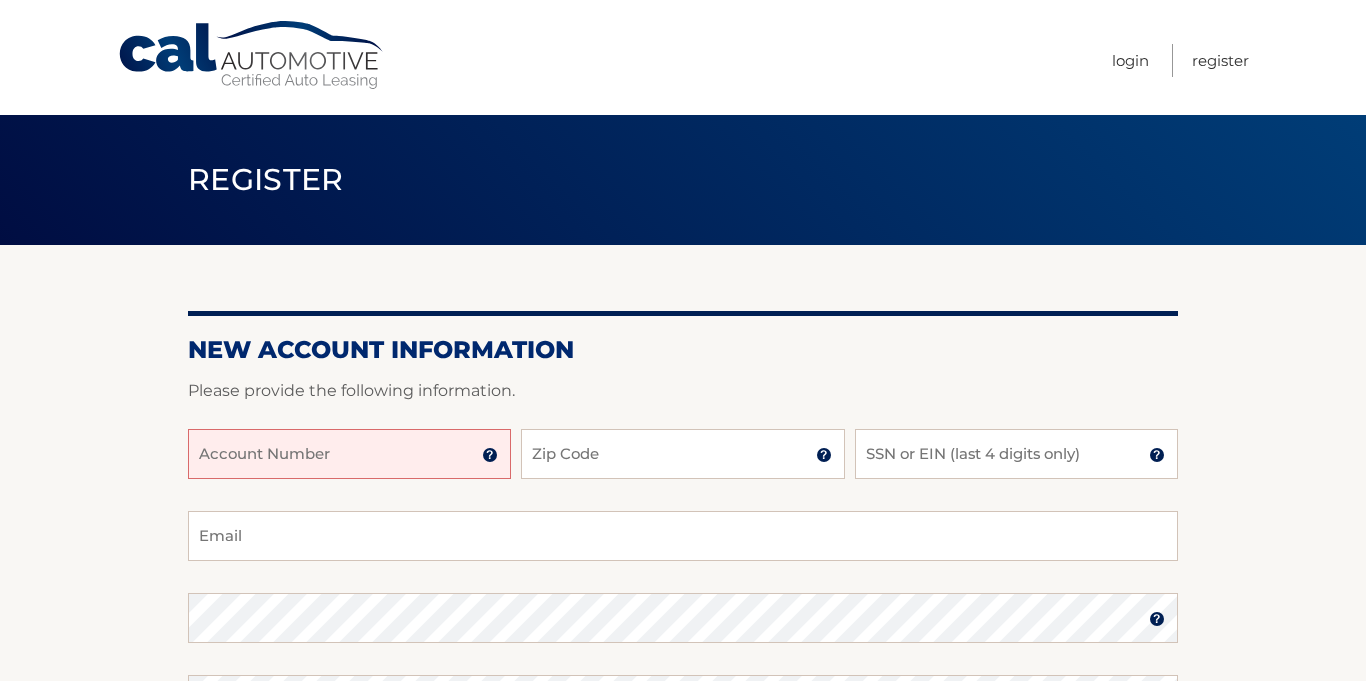 scroll, scrollTop: 0, scrollLeft: 0, axis: both 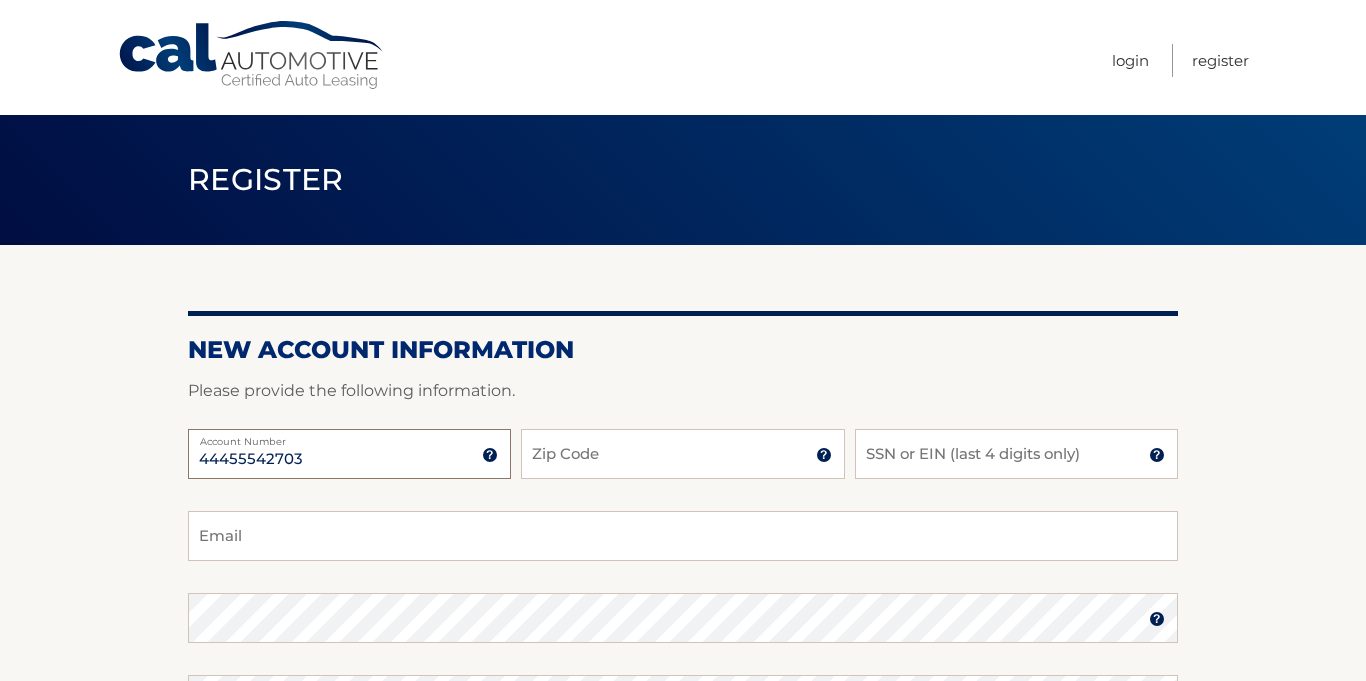 type on "44455542703" 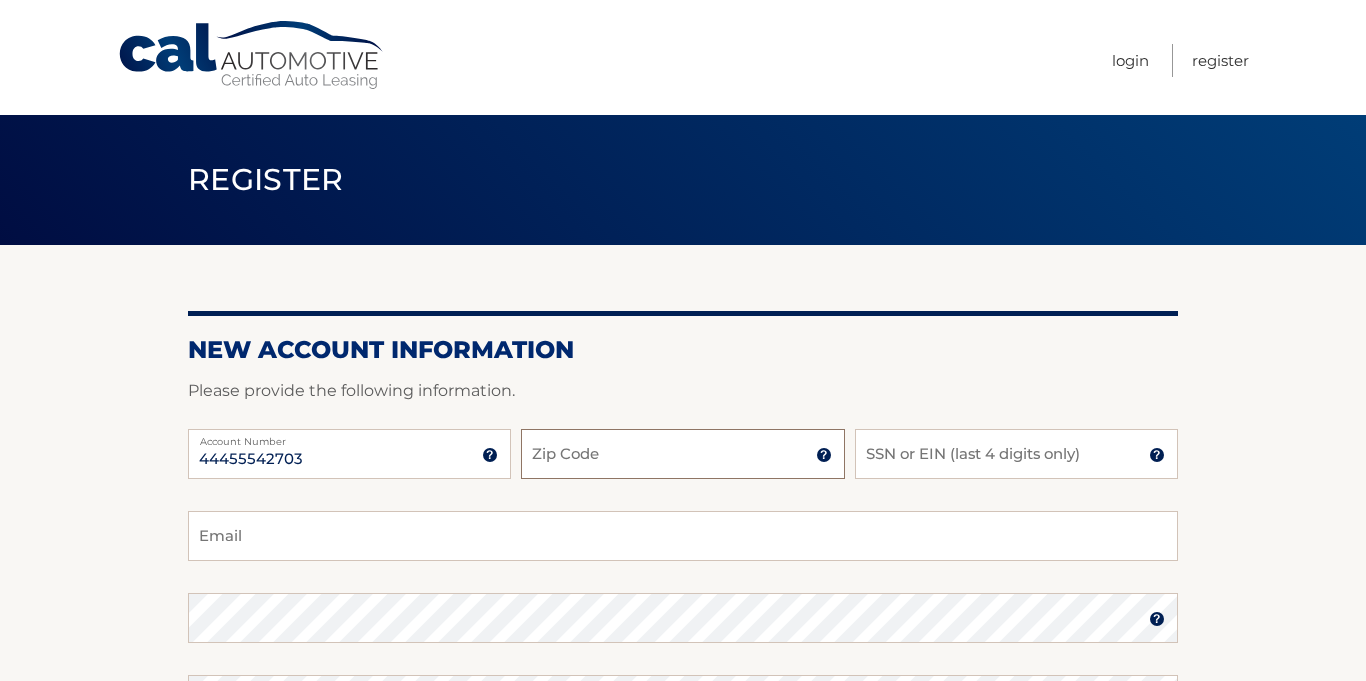 click on "Zip Code" at bounding box center (682, 454) 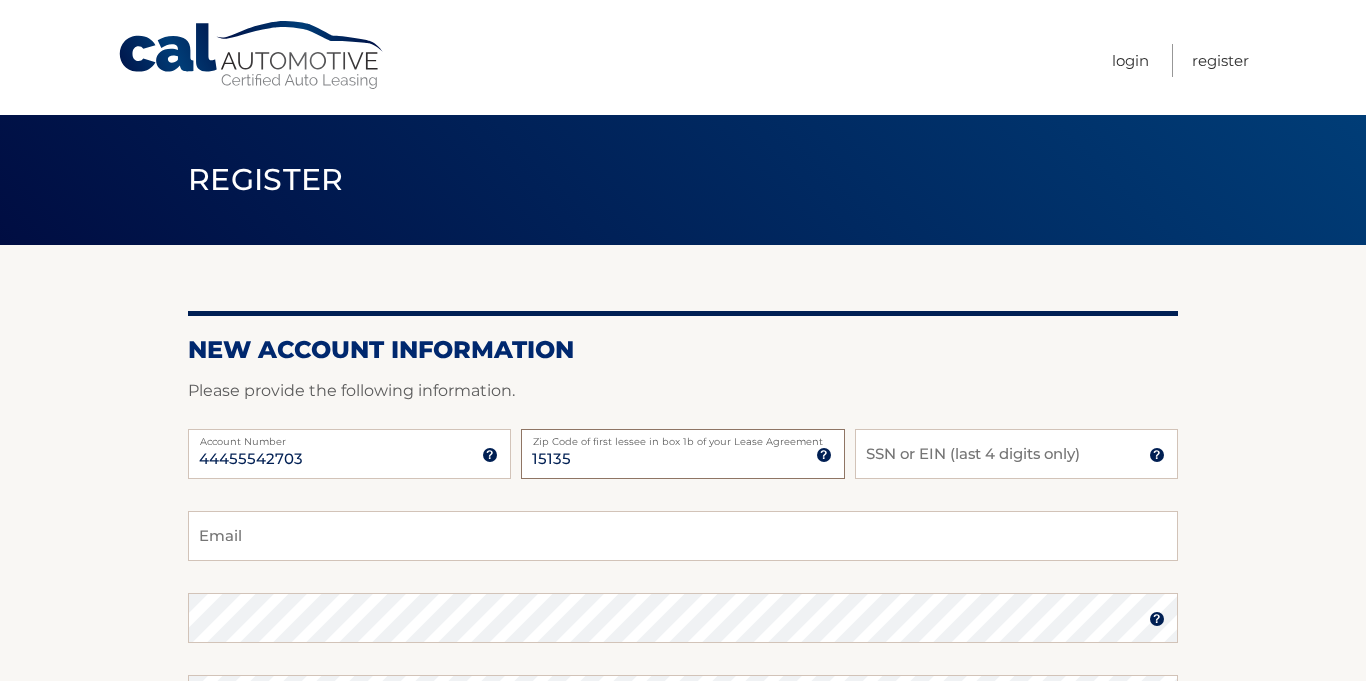 type on "15135" 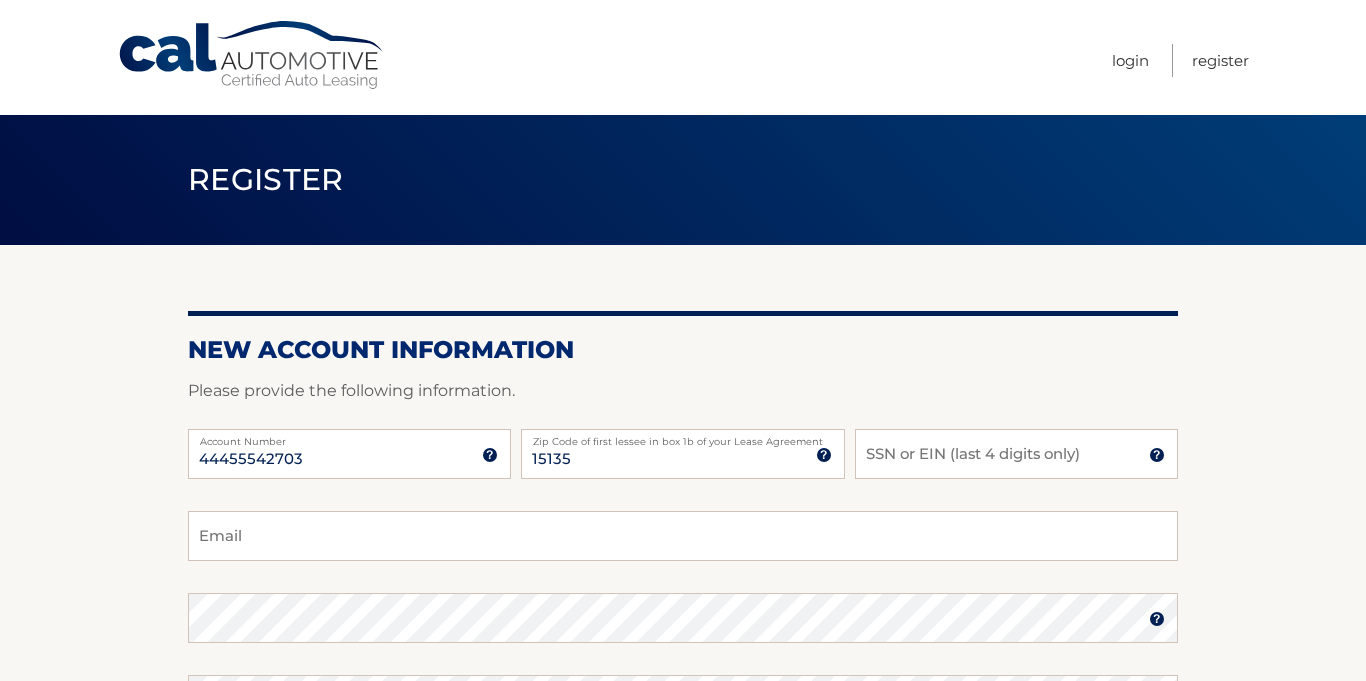 click on "Please provide the following information." at bounding box center [683, 391] 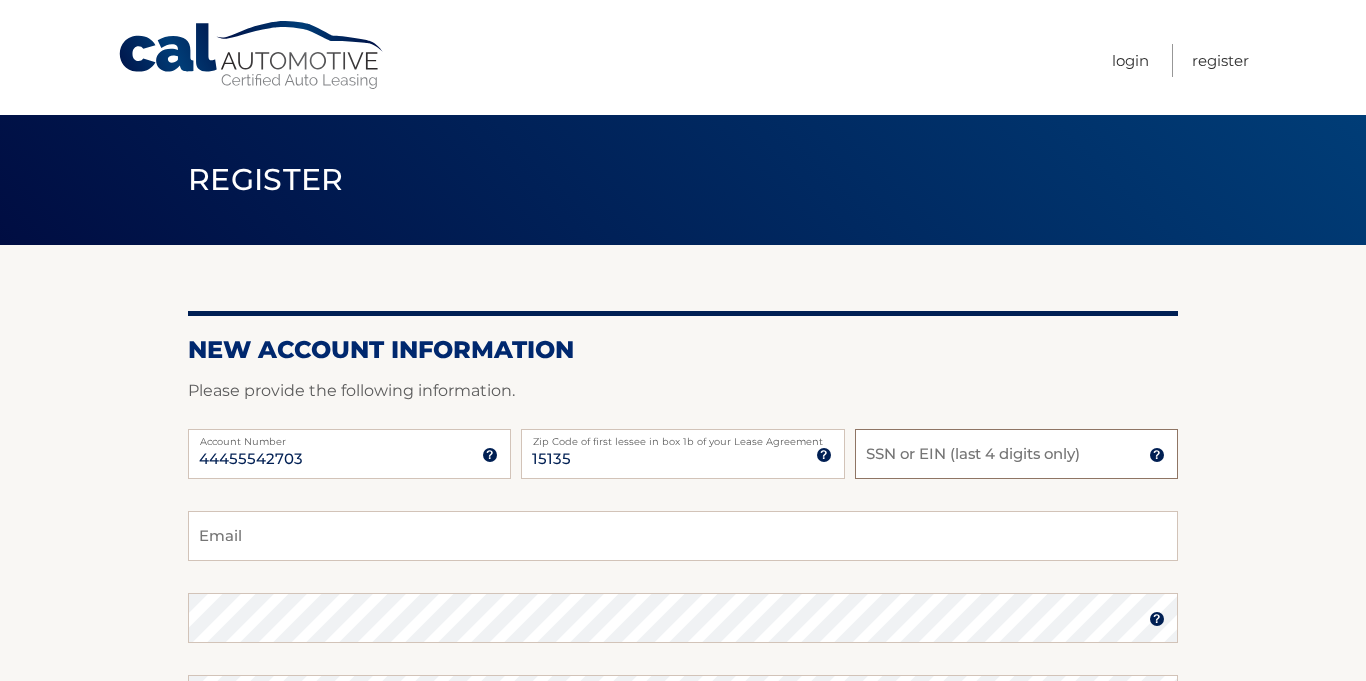 click on "SSN or EIN (last 4 digits only)" at bounding box center (1016, 454) 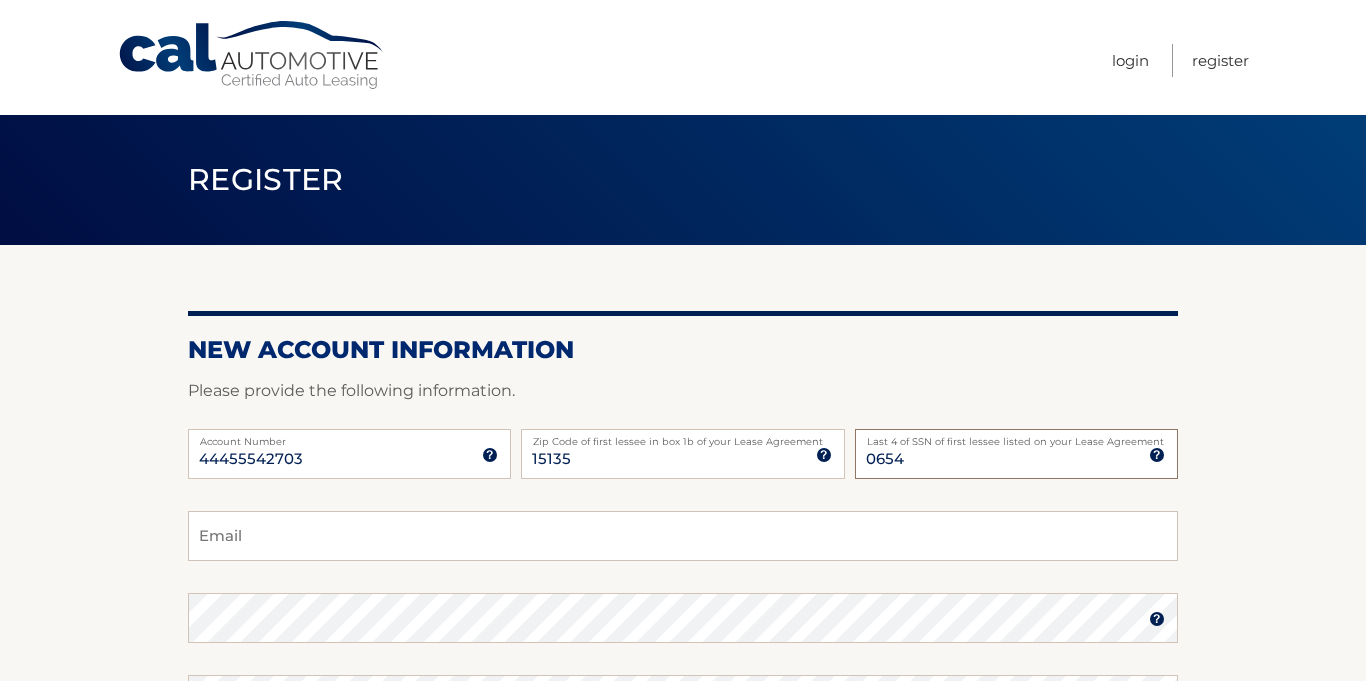 type on "0654" 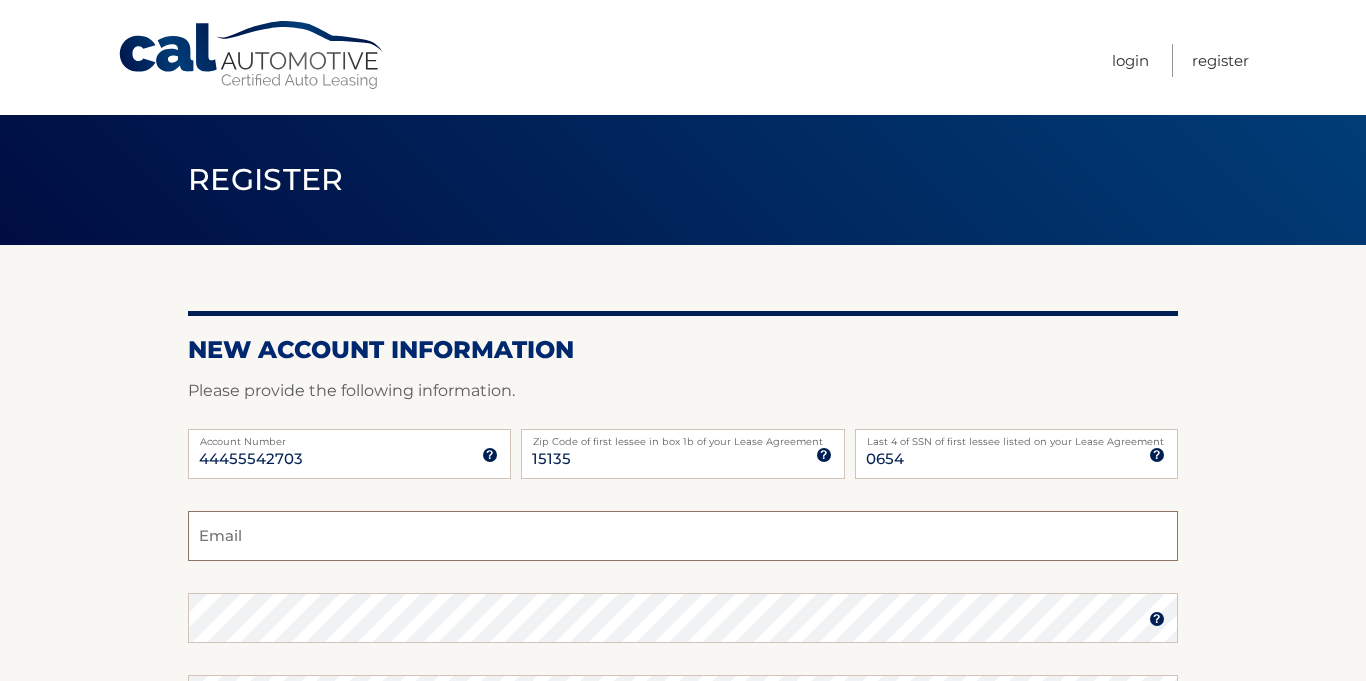 click on "Email" at bounding box center (683, 536) 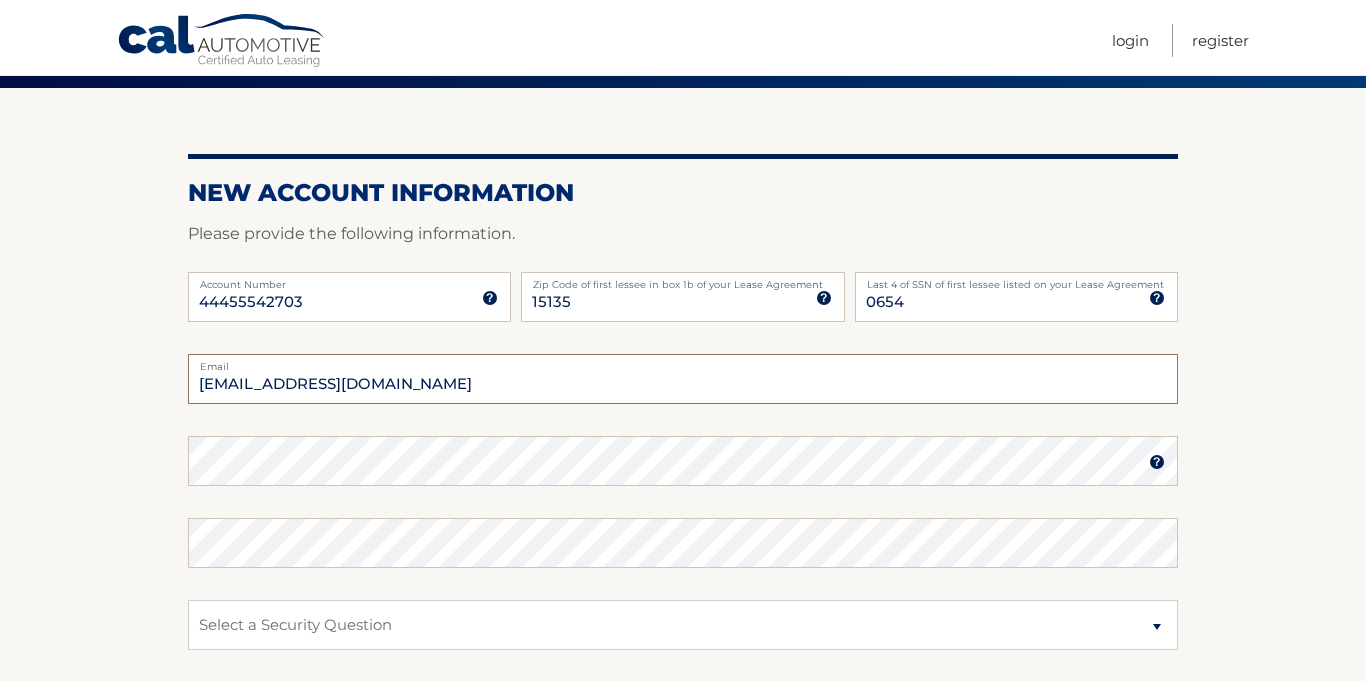 scroll, scrollTop: 158, scrollLeft: 0, axis: vertical 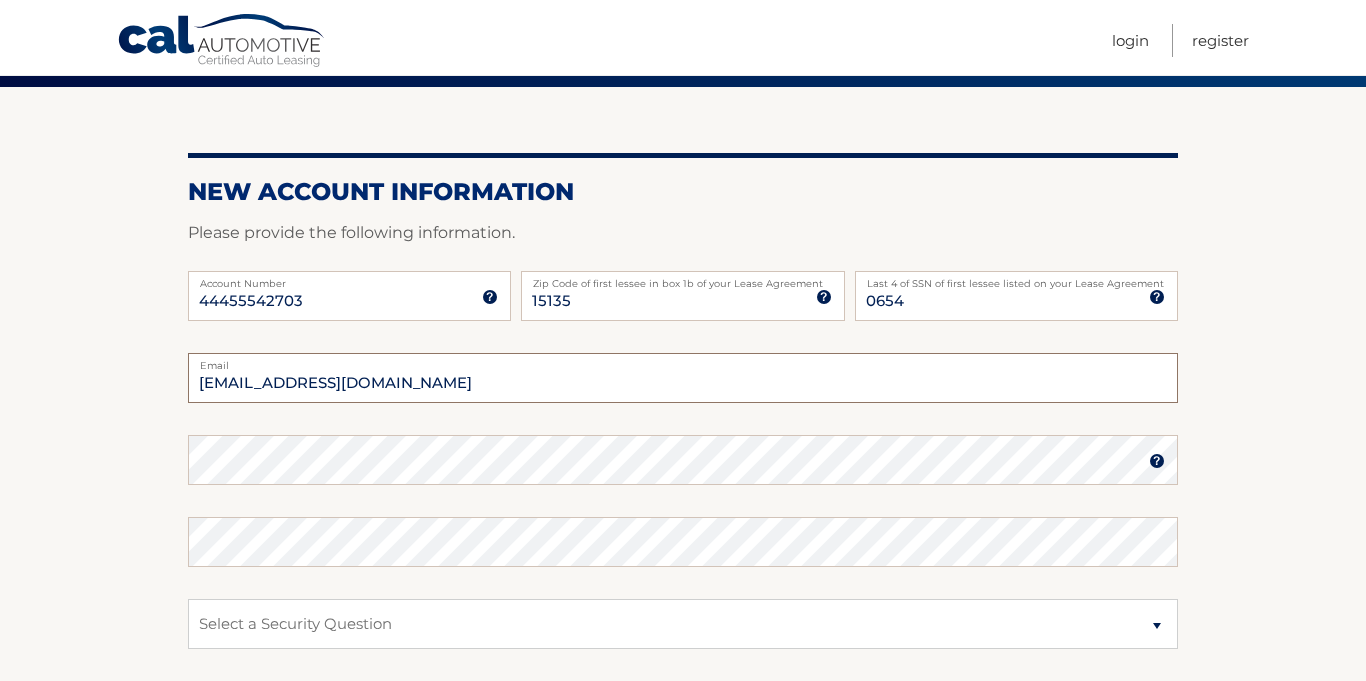 type on "garygreenawalt918@gmail.com" 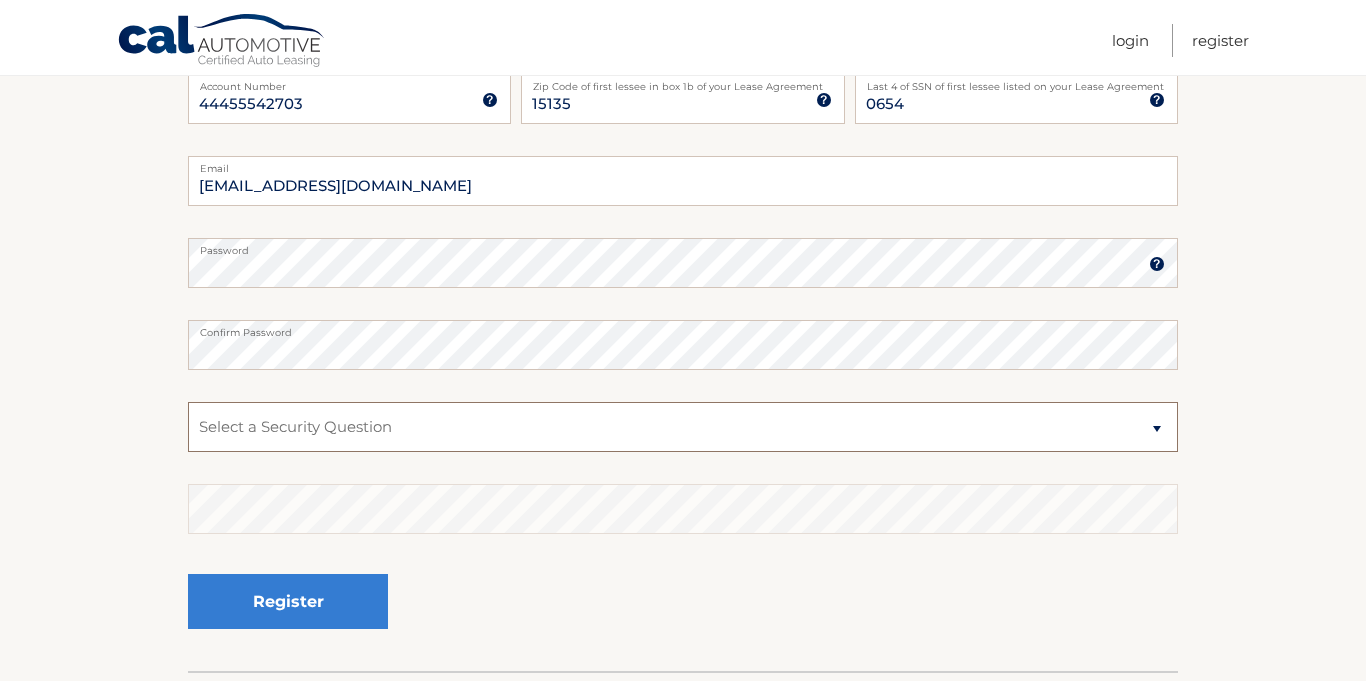 scroll, scrollTop: 370, scrollLeft: 0, axis: vertical 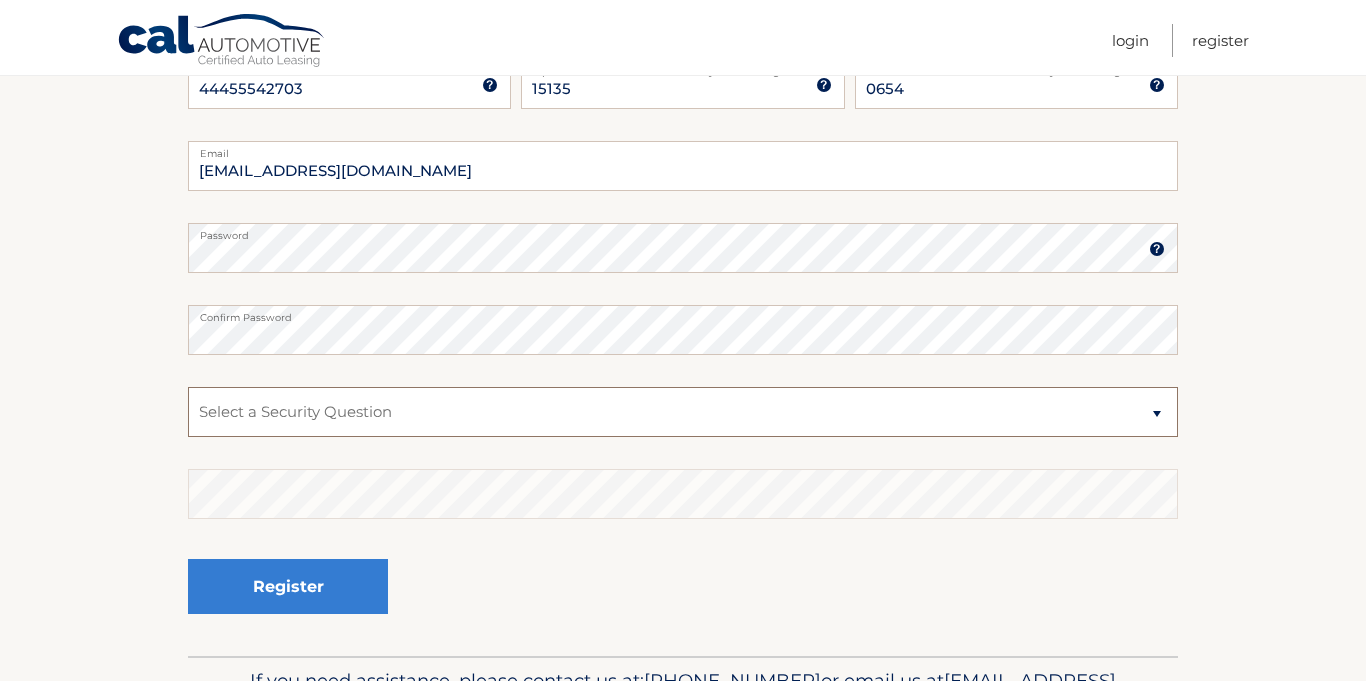 click on "Select a Security Question
What was the name of your elementary school?
What is your mother’s maiden name?
What street did you live on in the third grade?
In what city or town was your first job?
What was your childhood phone number including area code? (e.g., 000-000-0000)" at bounding box center [683, 412] 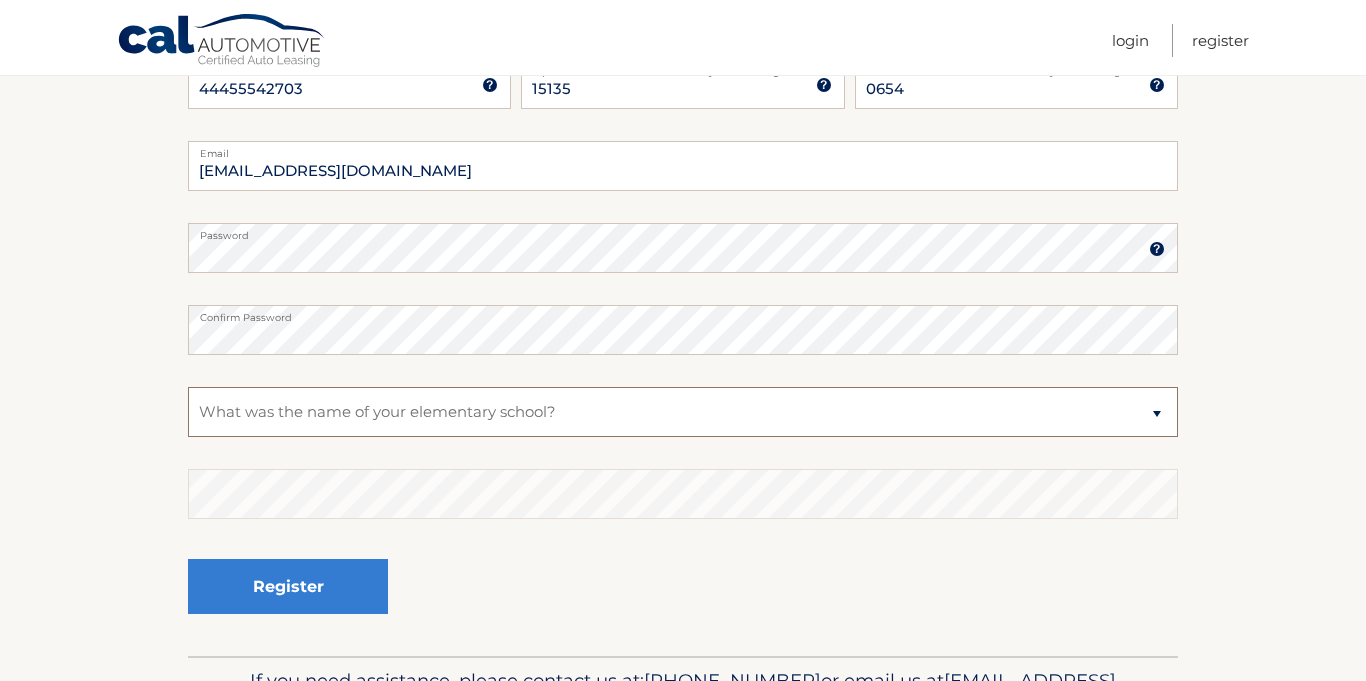 click on "Select a Security Question
What was the name of your elementary school?
What is your mother’s maiden name?
What street did you live on in the third grade?
In what city or town was your first job?
What was your childhood phone number including area code? (e.g., 000-000-0000)" at bounding box center [683, 412] 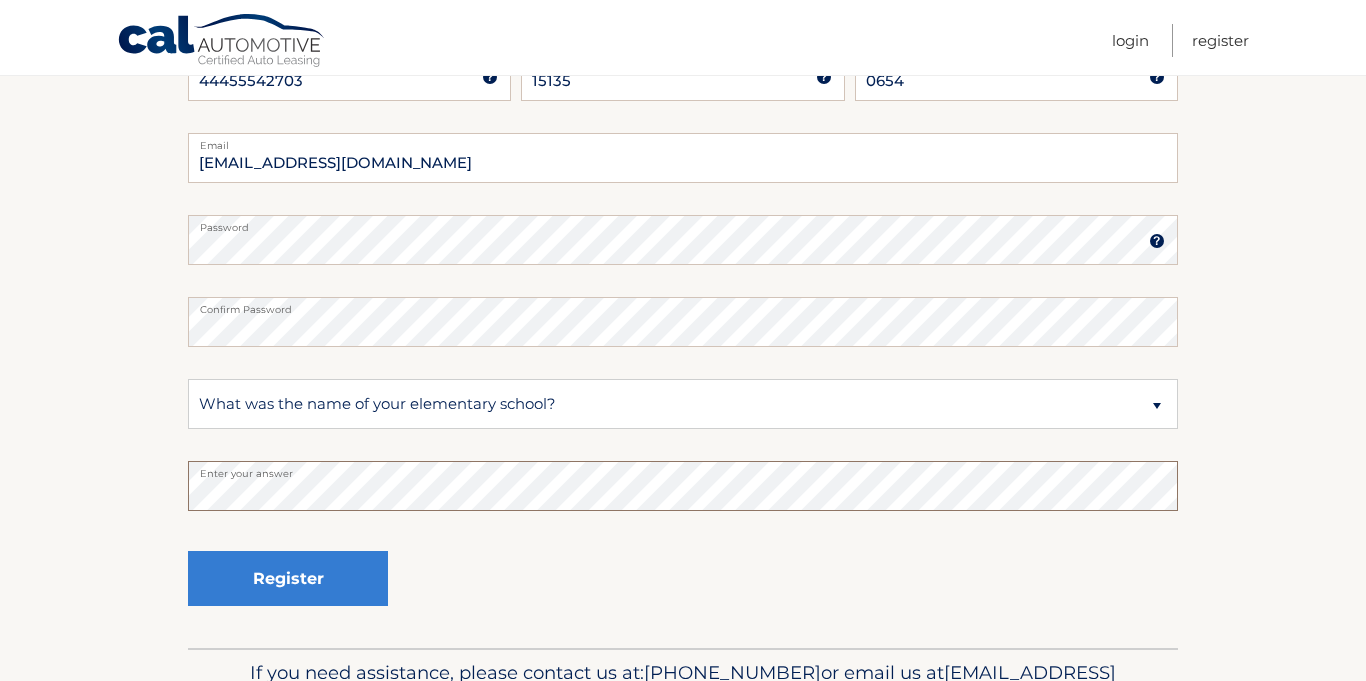 scroll, scrollTop: 380, scrollLeft: 0, axis: vertical 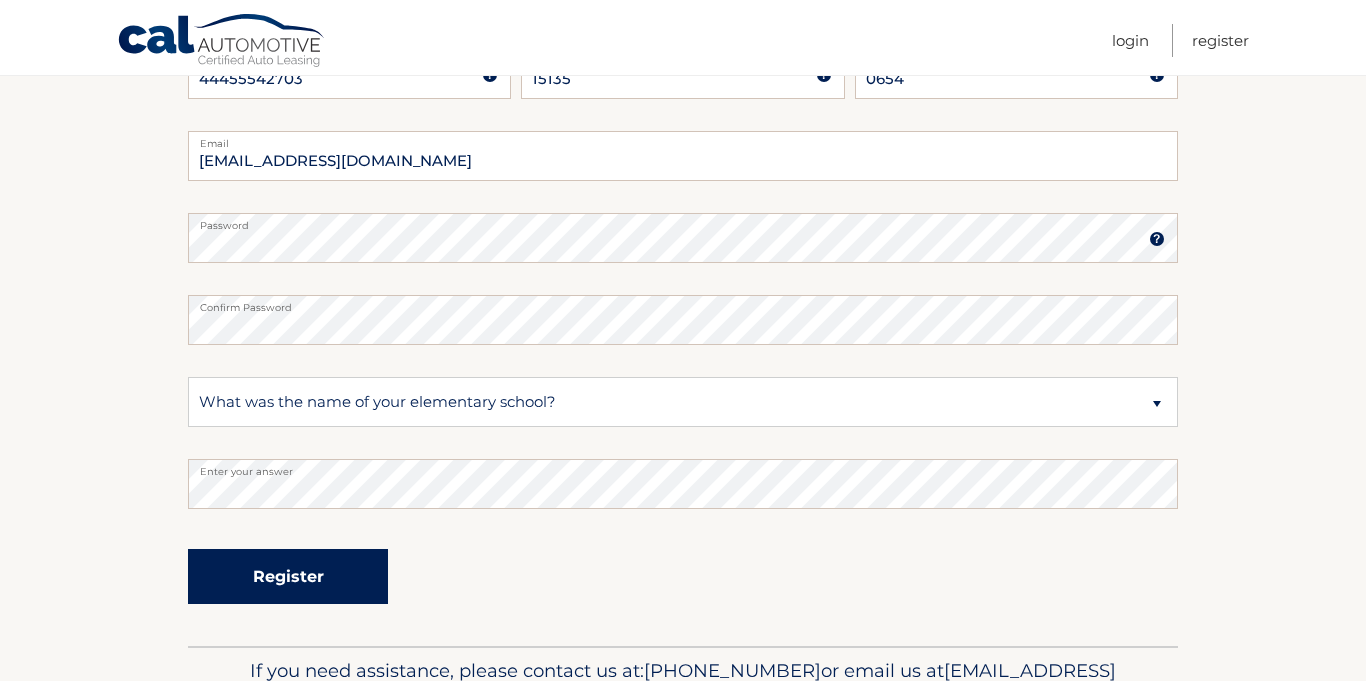 click on "Register" at bounding box center [288, 576] 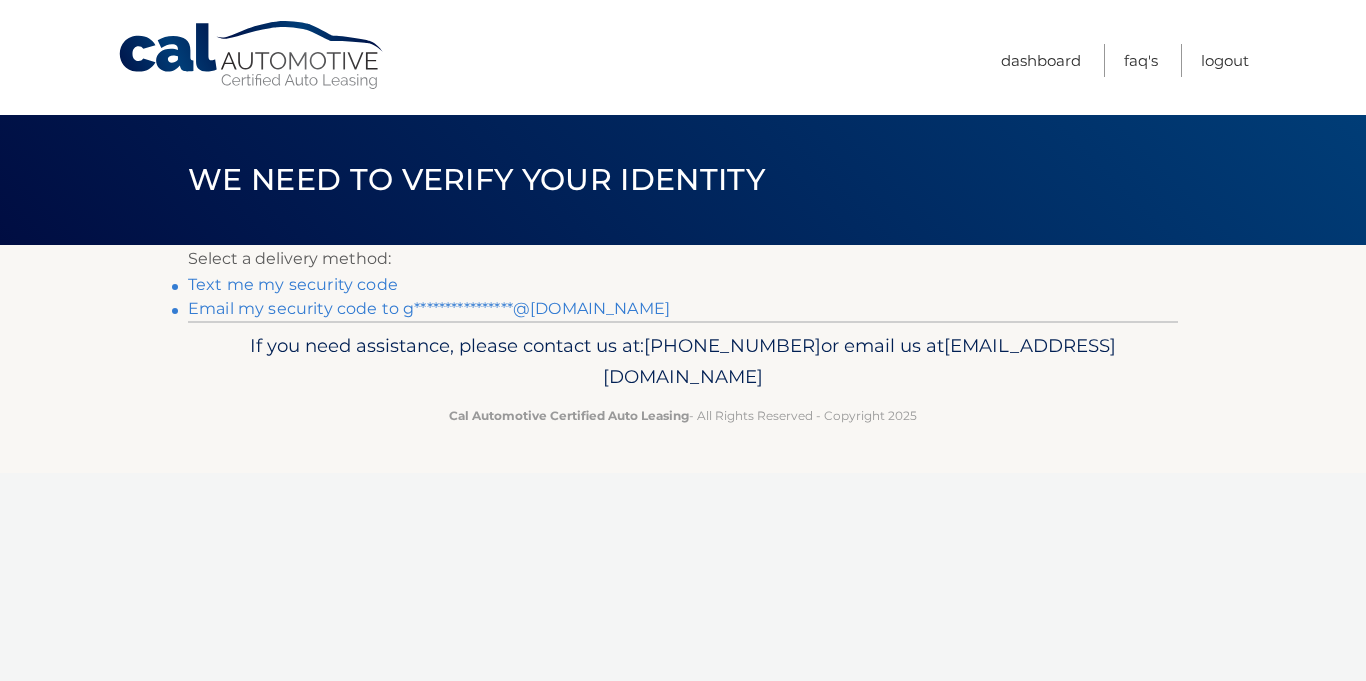 scroll, scrollTop: 0, scrollLeft: 0, axis: both 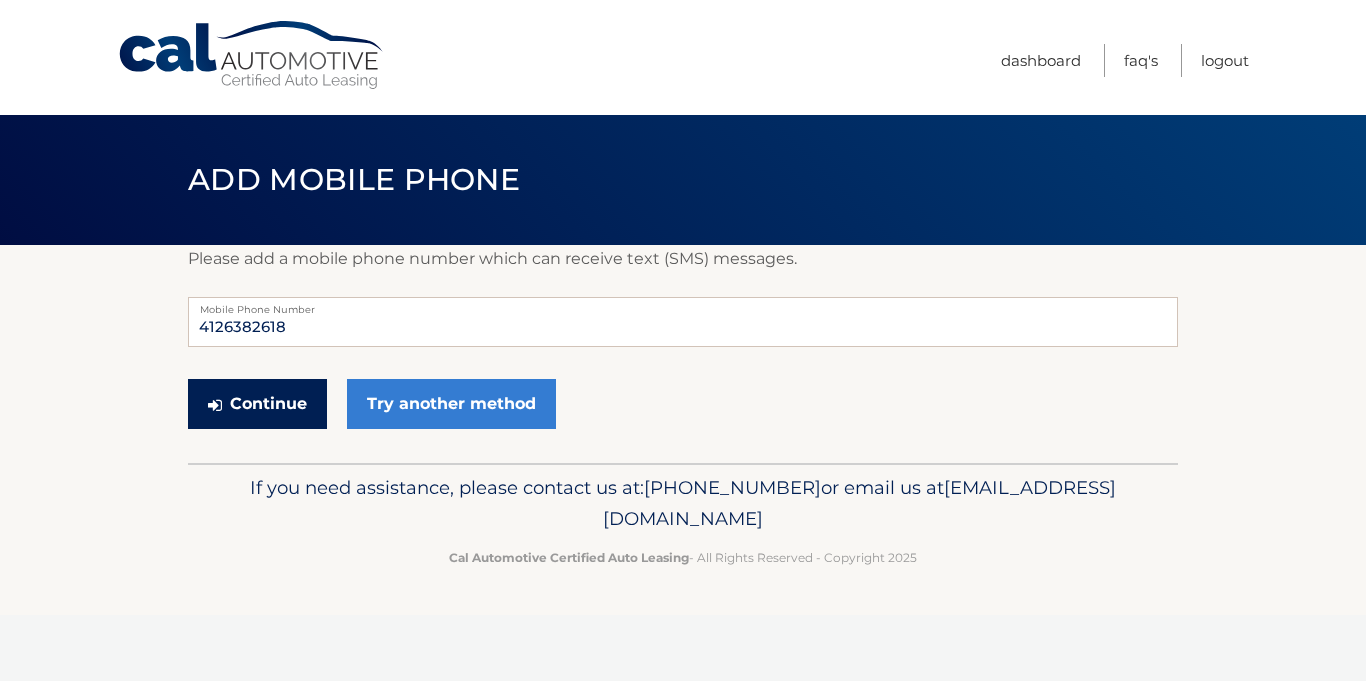 click on "Continue" at bounding box center [257, 404] 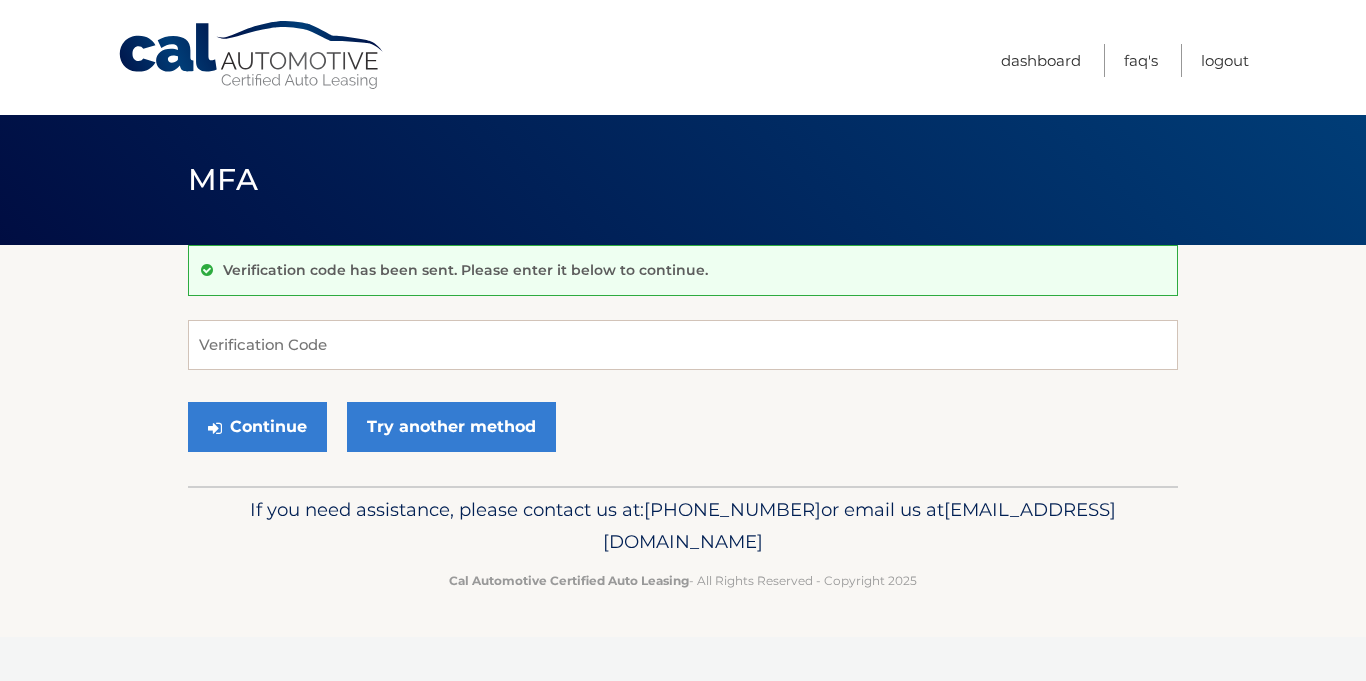 scroll, scrollTop: 0, scrollLeft: 0, axis: both 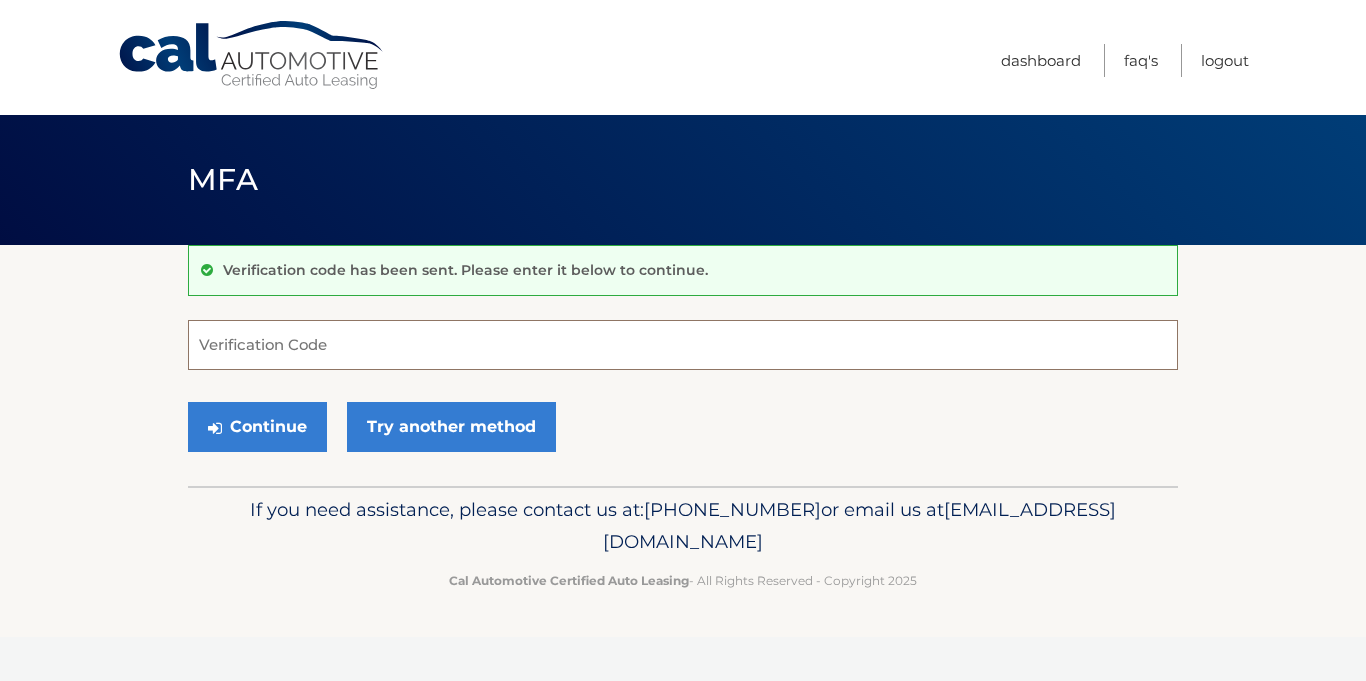 click on "Verification Code" at bounding box center [683, 345] 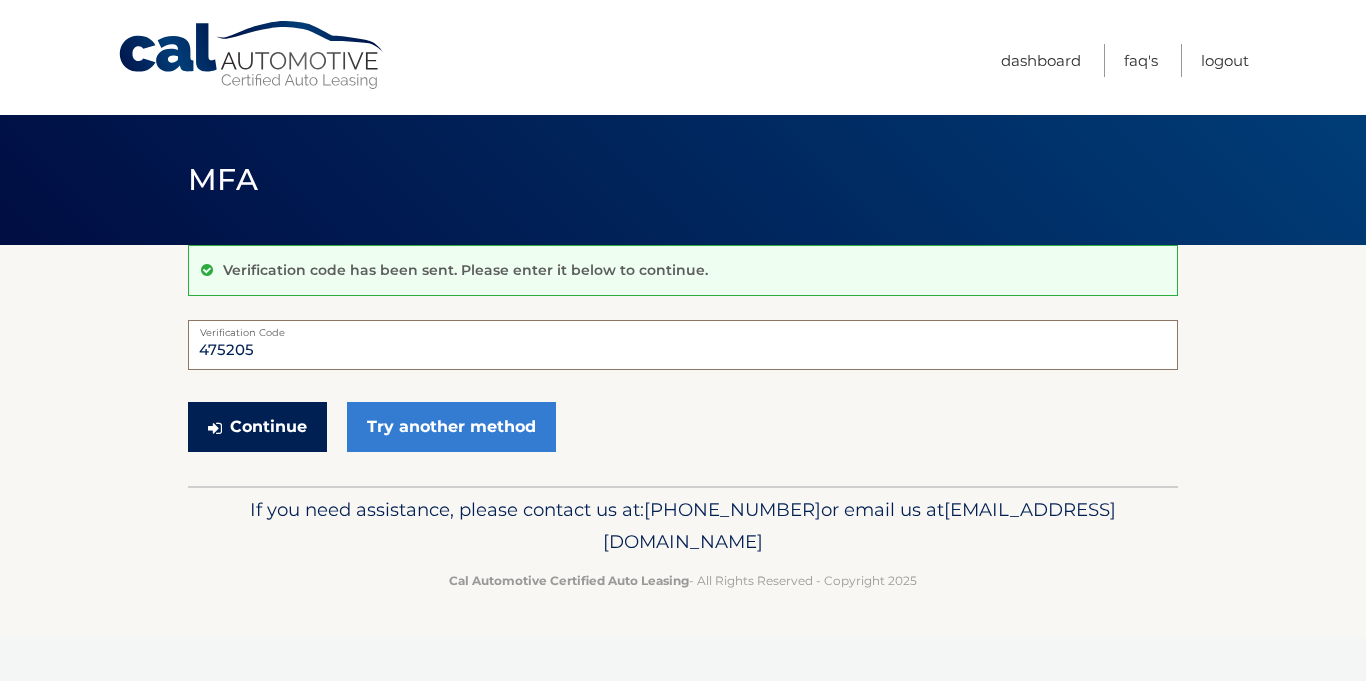 type on "475205" 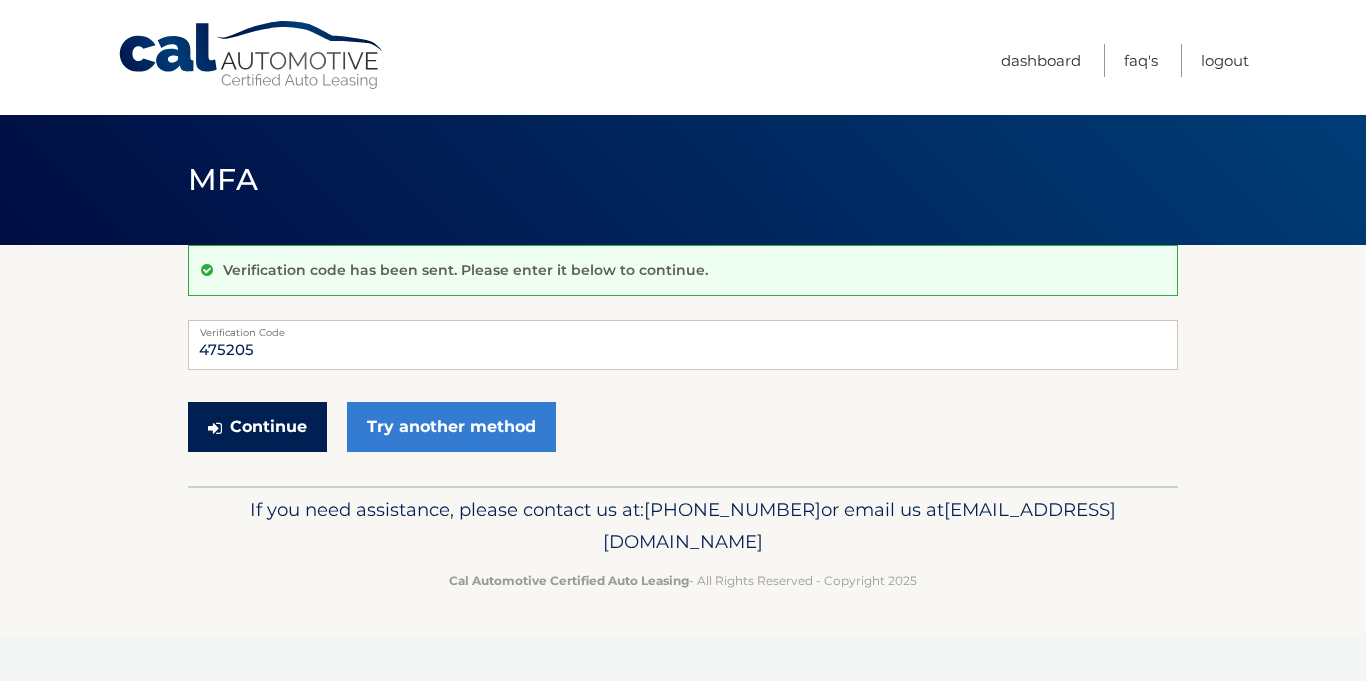 click on "Continue" at bounding box center [257, 427] 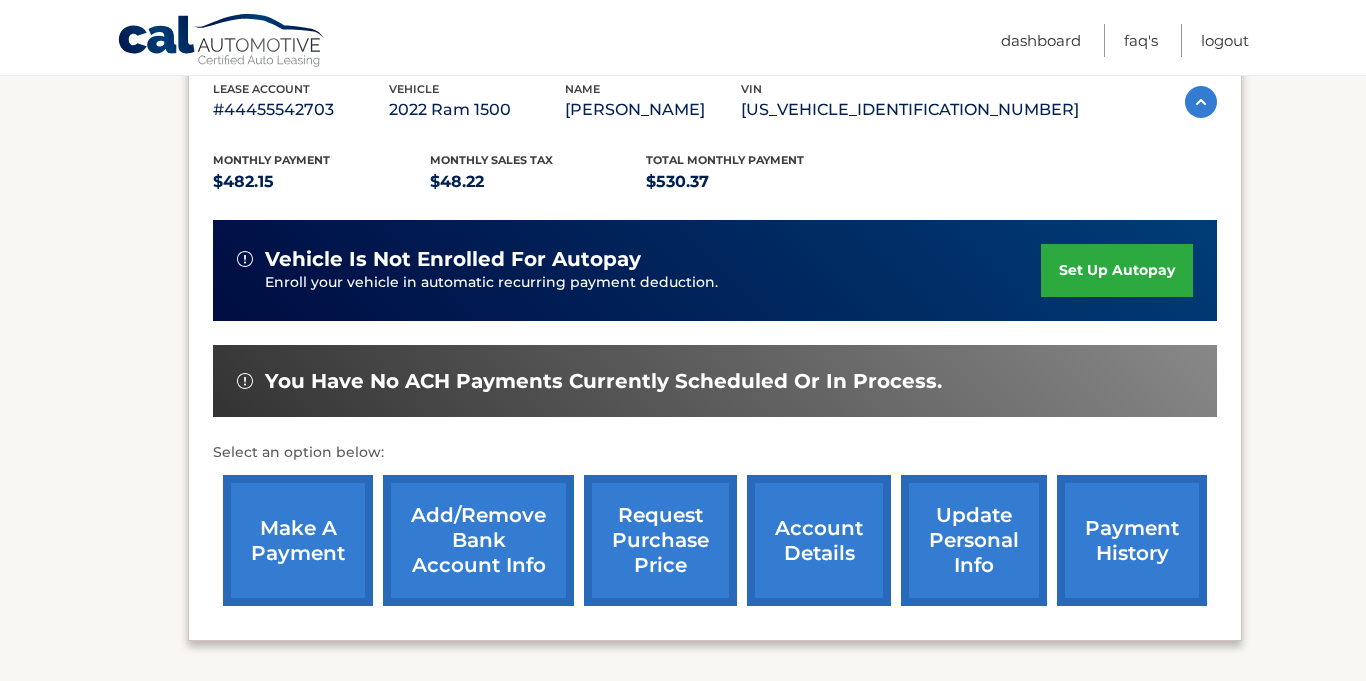 scroll, scrollTop: 378, scrollLeft: 0, axis: vertical 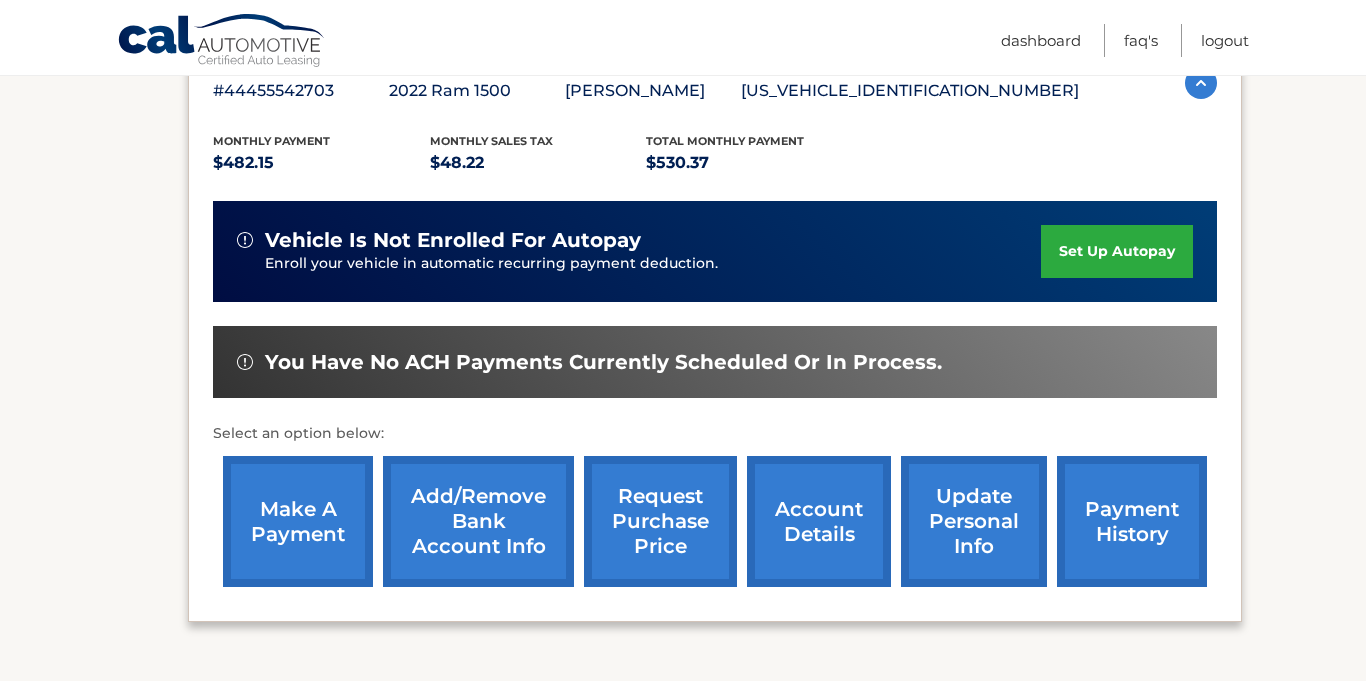 click on "update personal info" at bounding box center [974, 521] 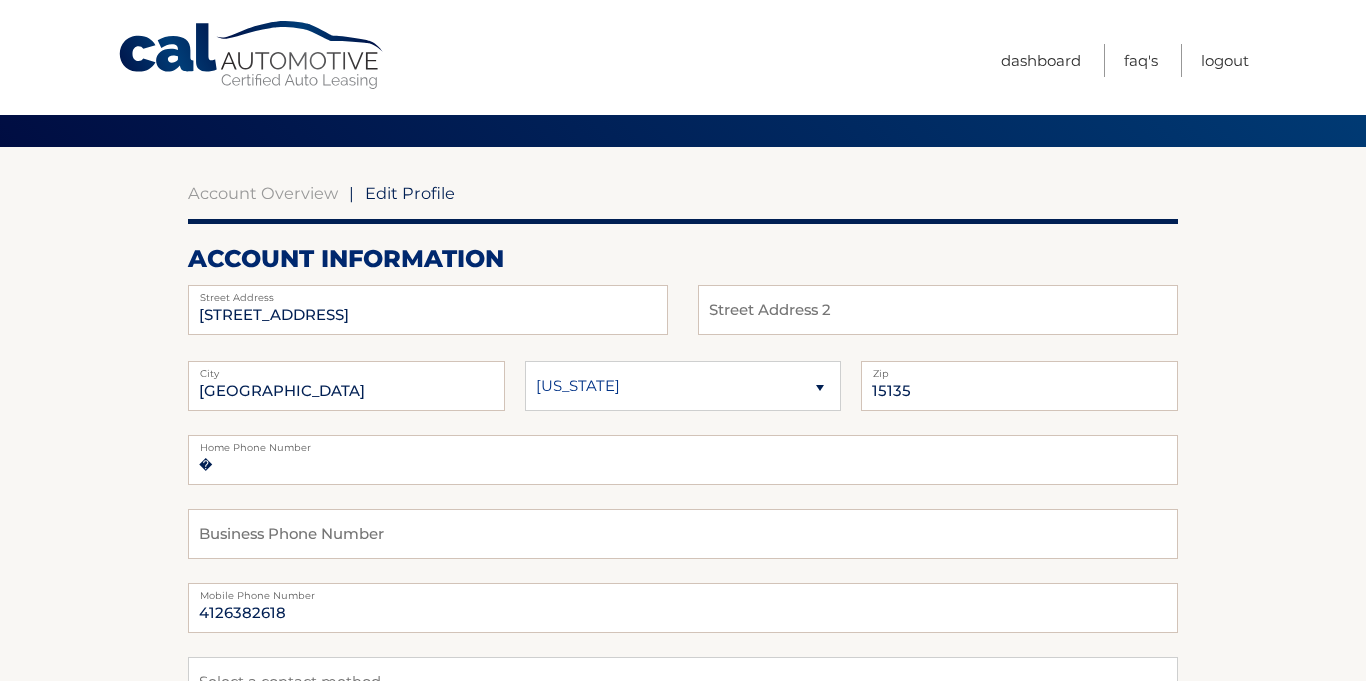 scroll, scrollTop: 0, scrollLeft: 0, axis: both 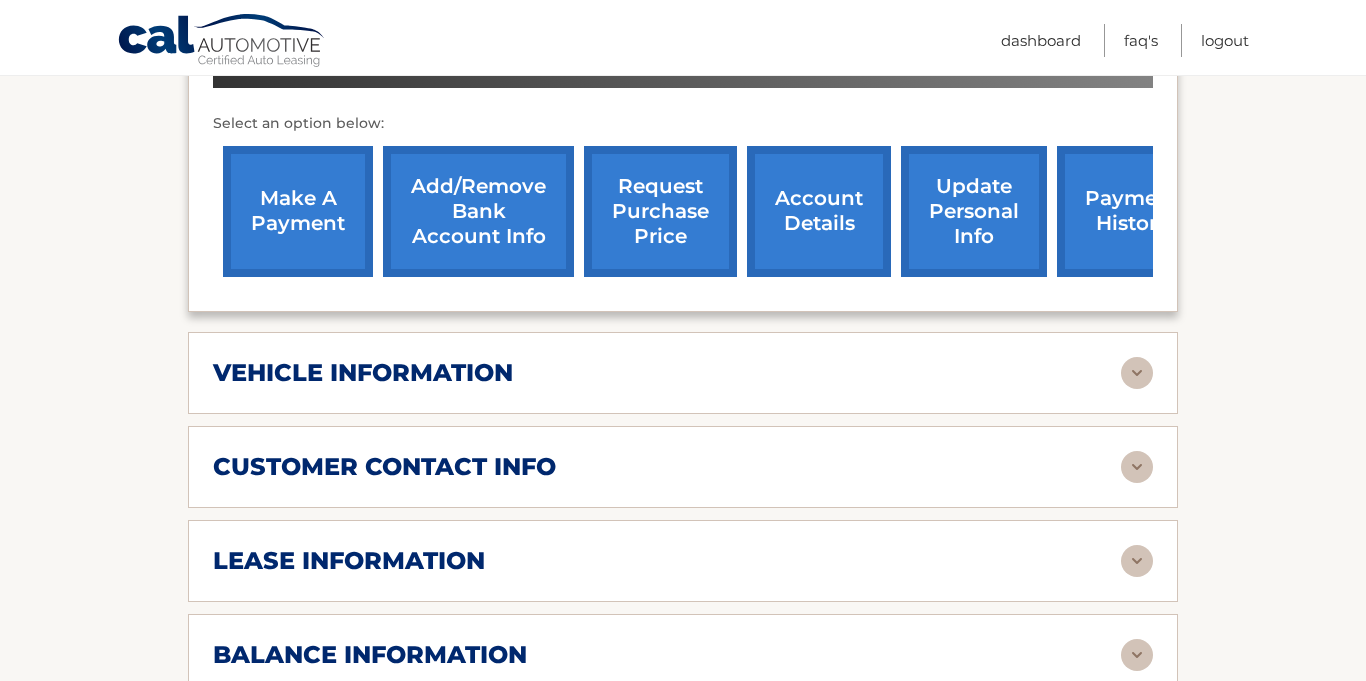 click at bounding box center [1137, 373] 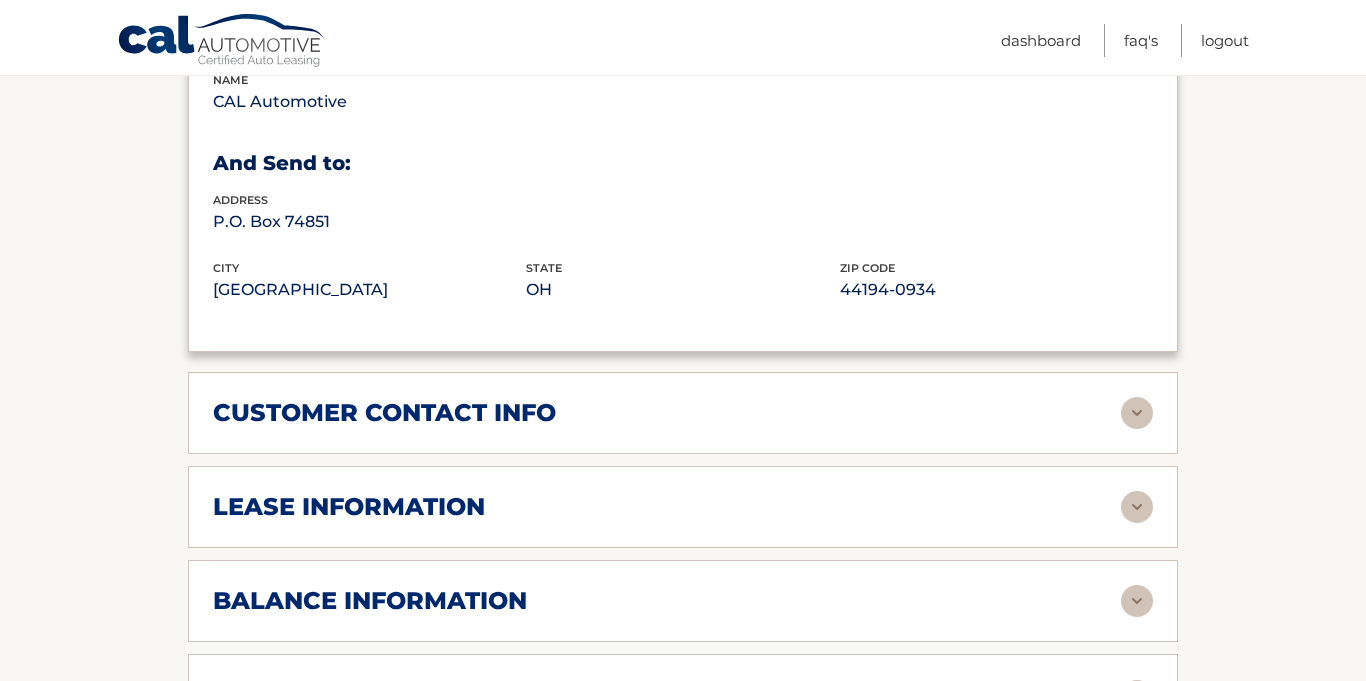 scroll, scrollTop: 1330, scrollLeft: 0, axis: vertical 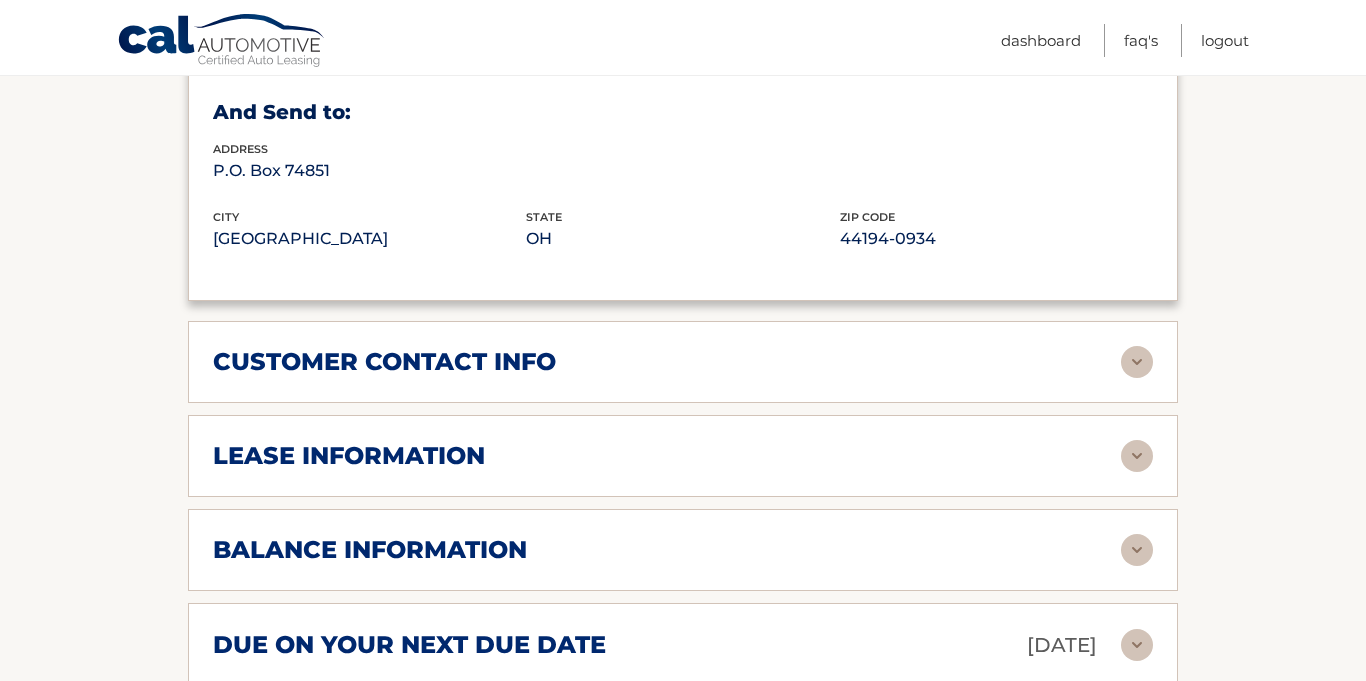 click at bounding box center (1137, 456) 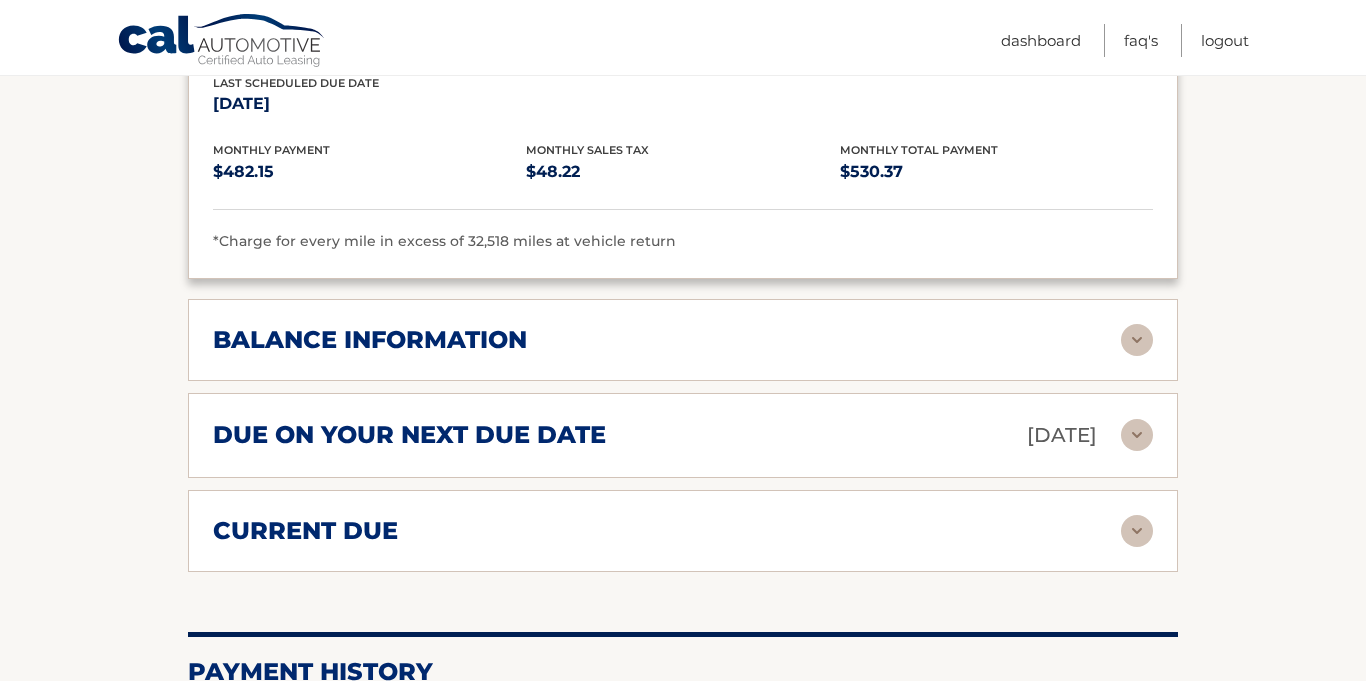scroll, scrollTop: 1923, scrollLeft: 0, axis: vertical 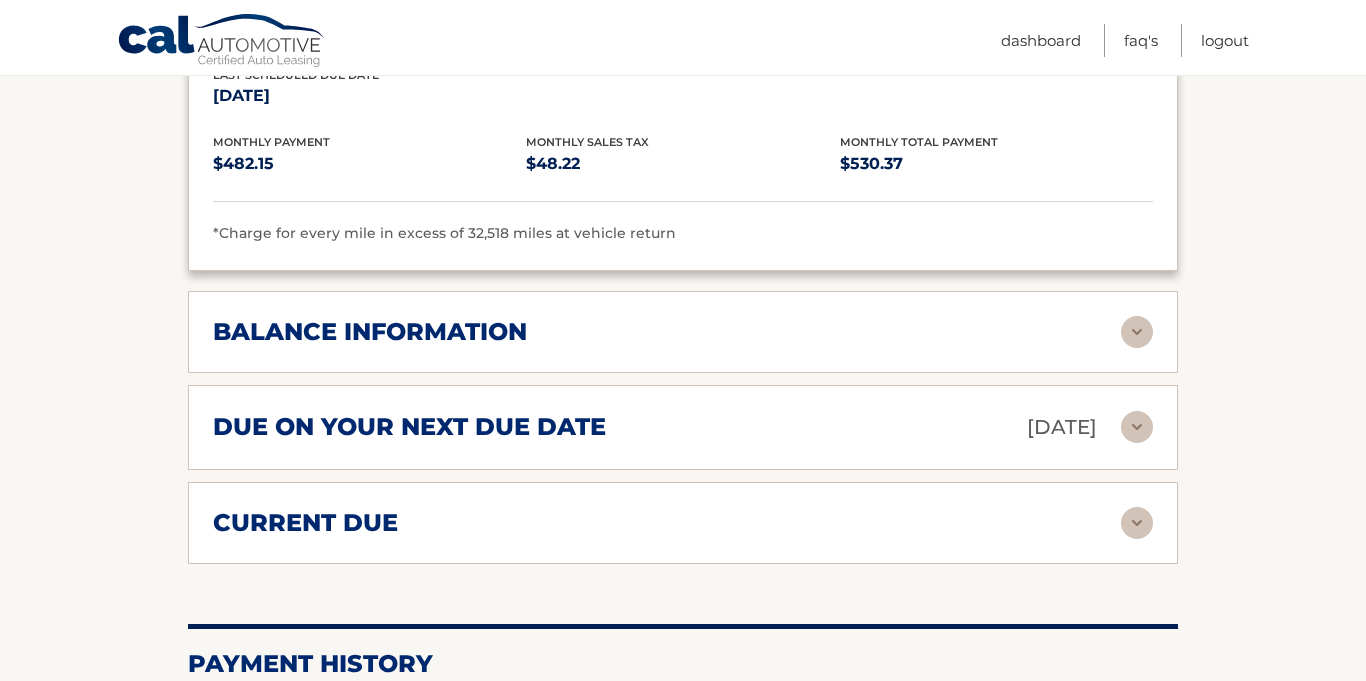 click at bounding box center [1137, 332] 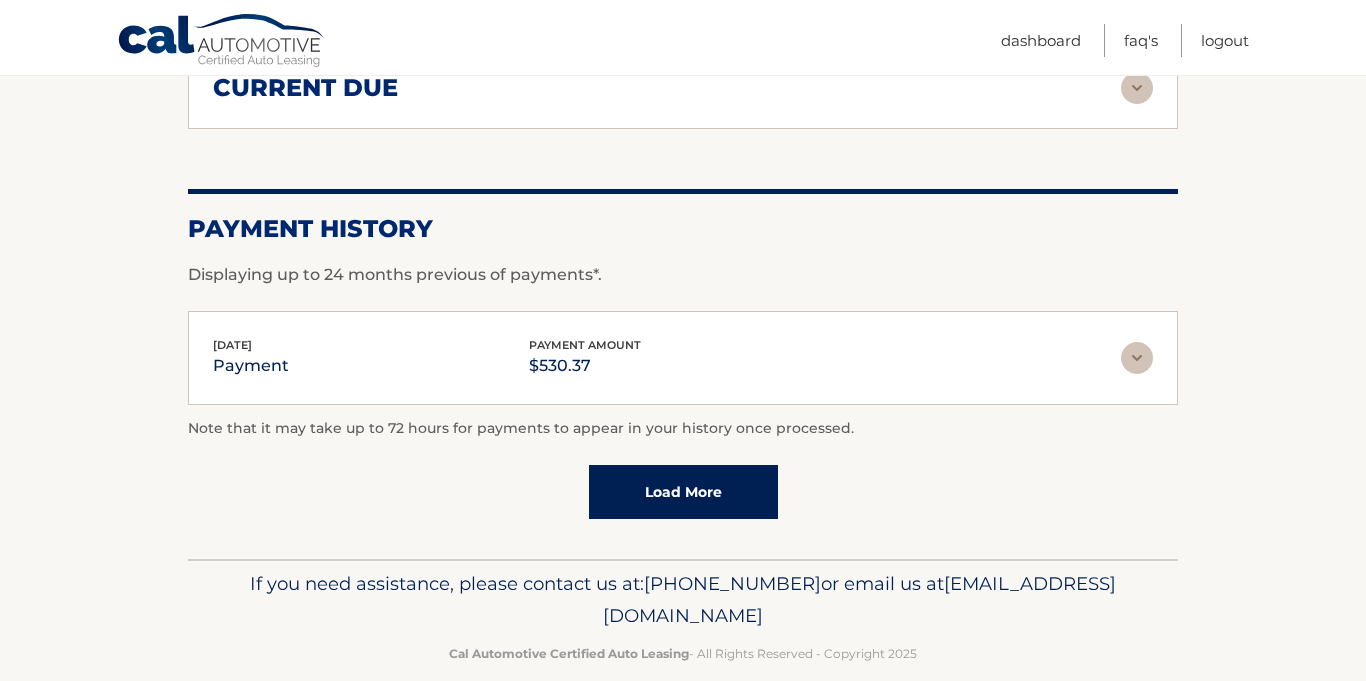 scroll, scrollTop: 2629, scrollLeft: 0, axis: vertical 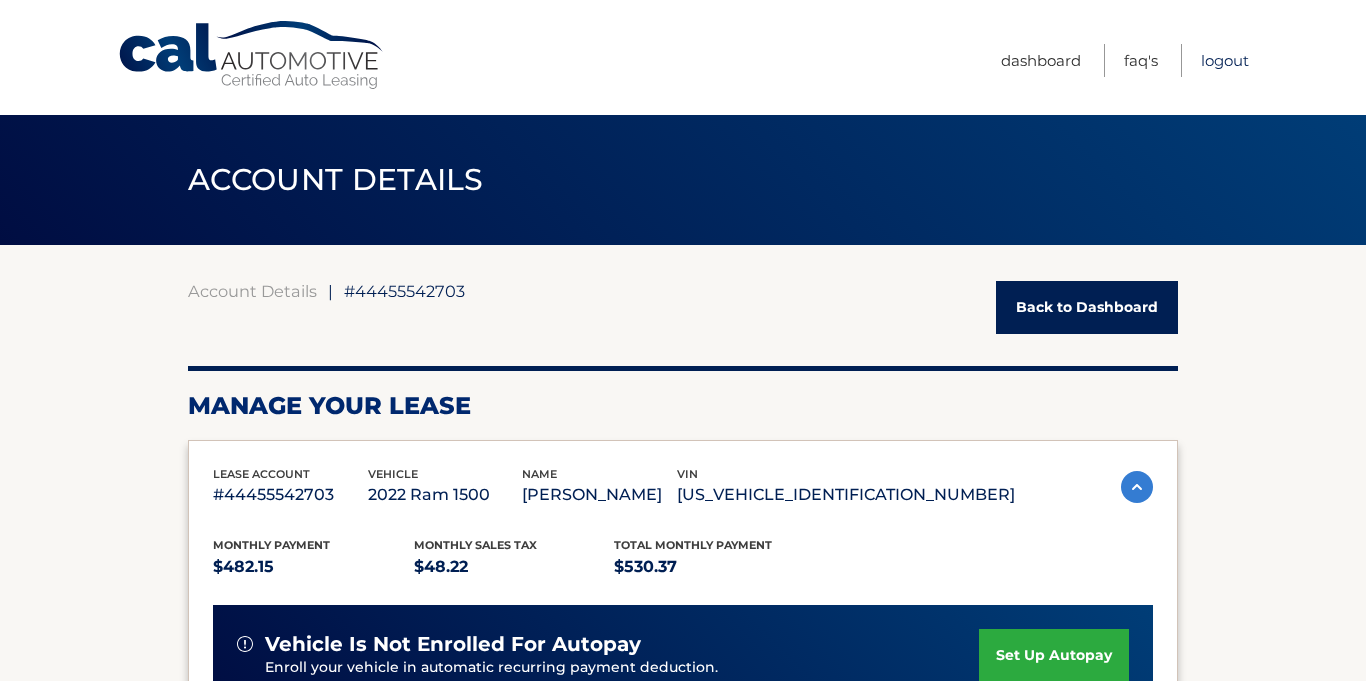 click on "Logout" at bounding box center [1225, 60] 